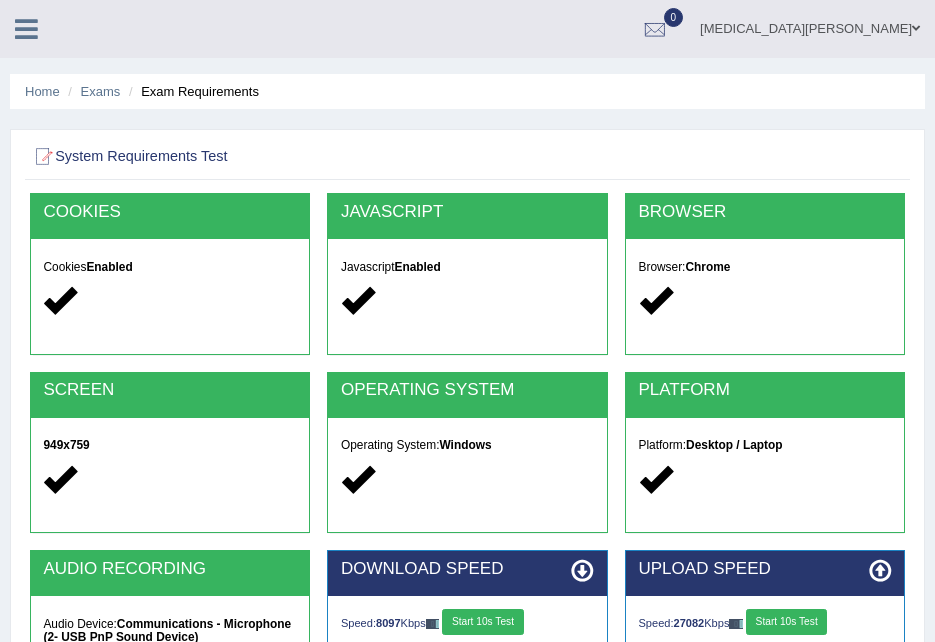 scroll, scrollTop: 408, scrollLeft: 0, axis: vertical 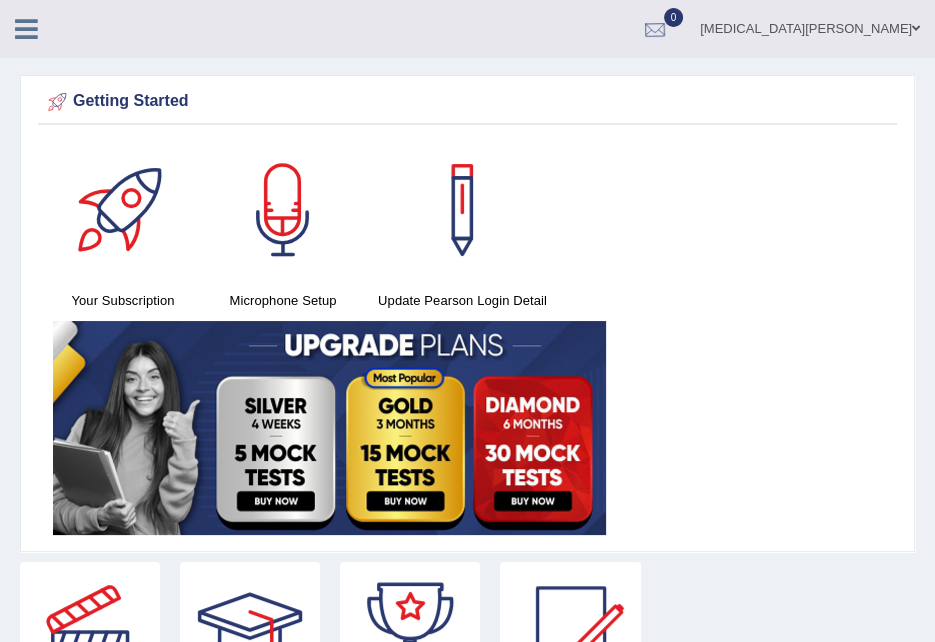 click at bounding box center [655, 30] 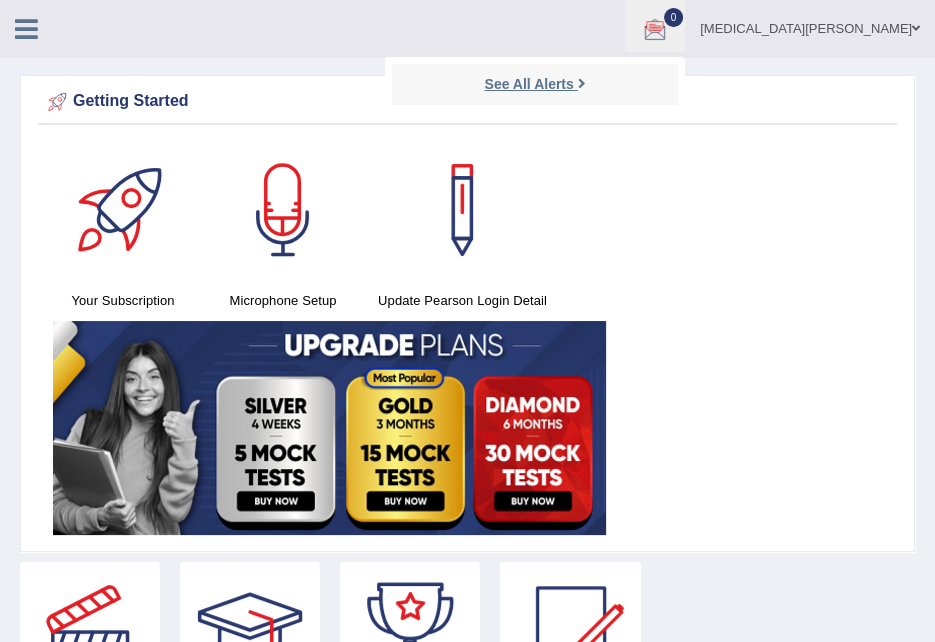click on "See All Alerts" at bounding box center [528, 84] 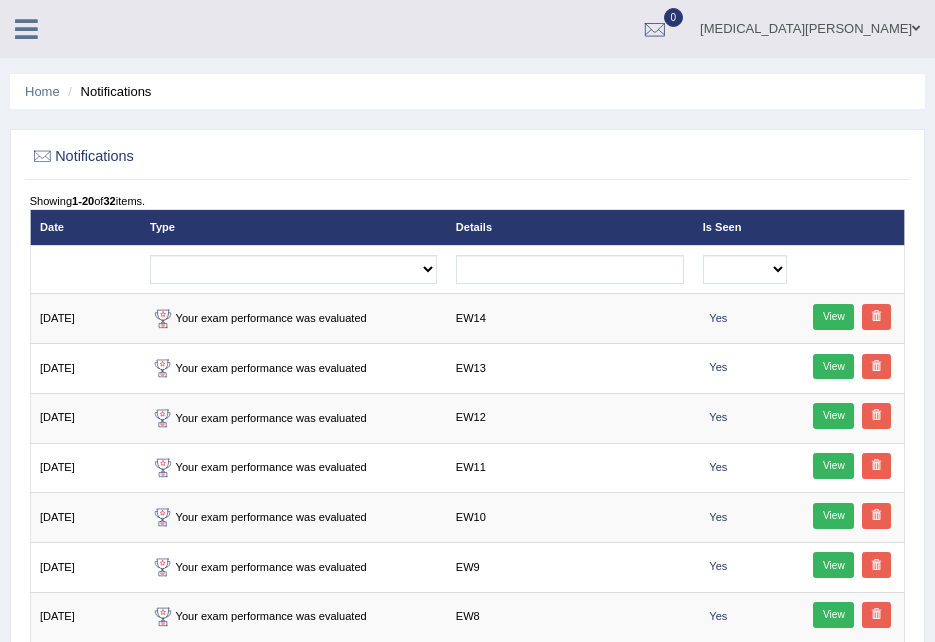 scroll, scrollTop: 0, scrollLeft: 0, axis: both 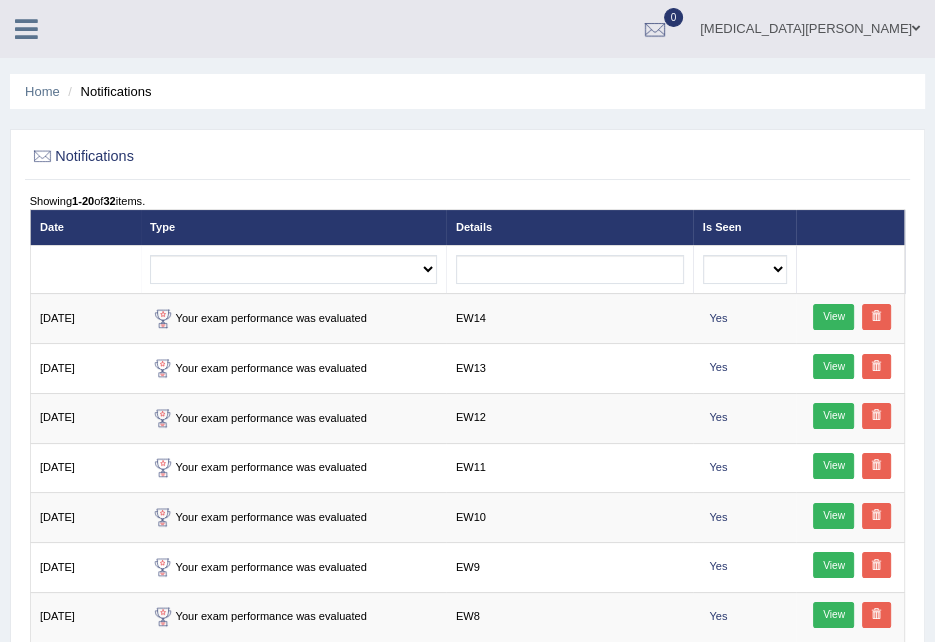 click on "Tham Khattri
Toggle navigation
Username: ThamK
Access Type: Online
Subscription: Diamond Package
Log out
0" at bounding box center [467, 29] 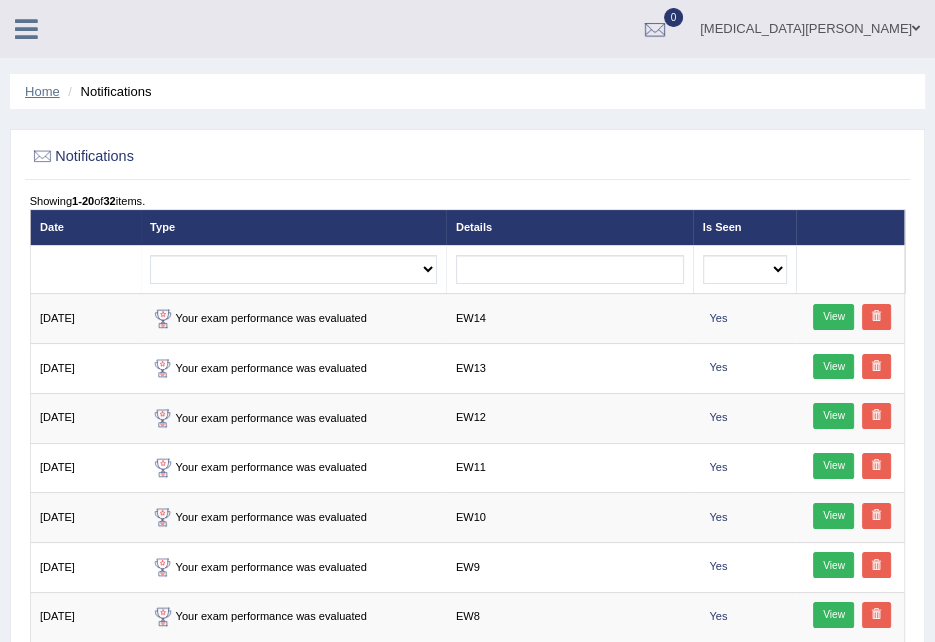 click on "Home" at bounding box center (42, 91) 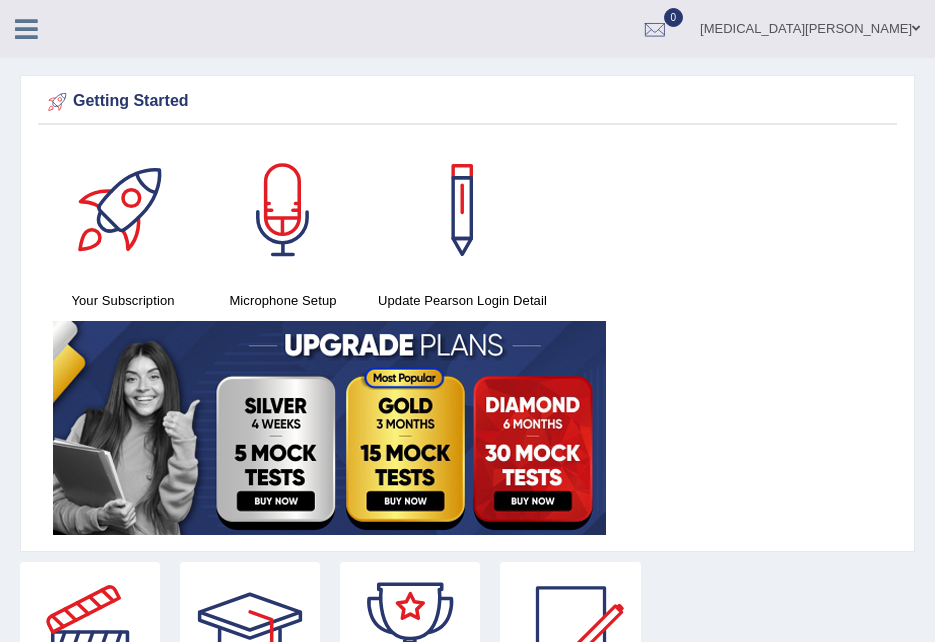 scroll, scrollTop: 0, scrollLeft: 0, axis: both 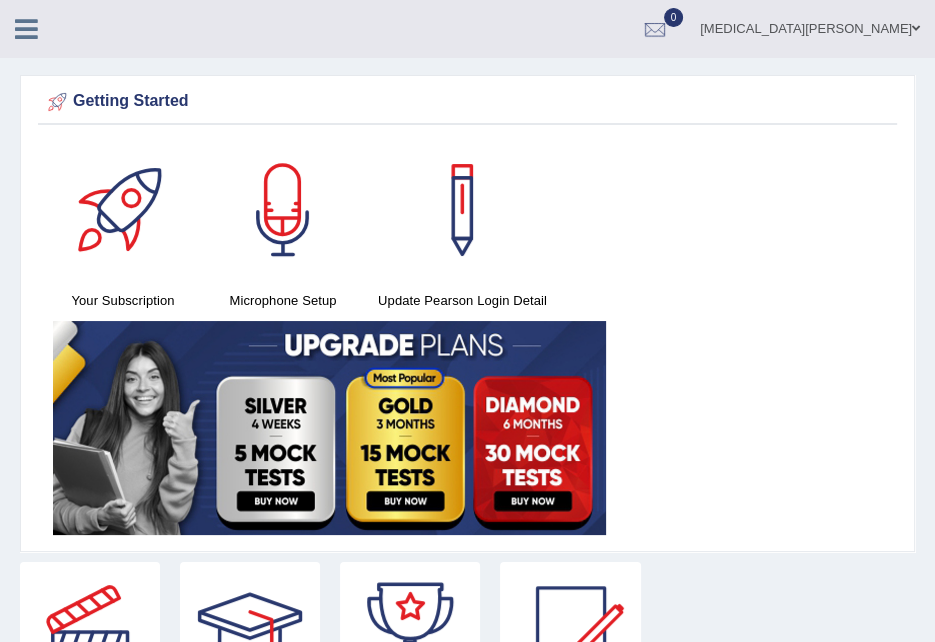 click at bounding box center [26, 29] 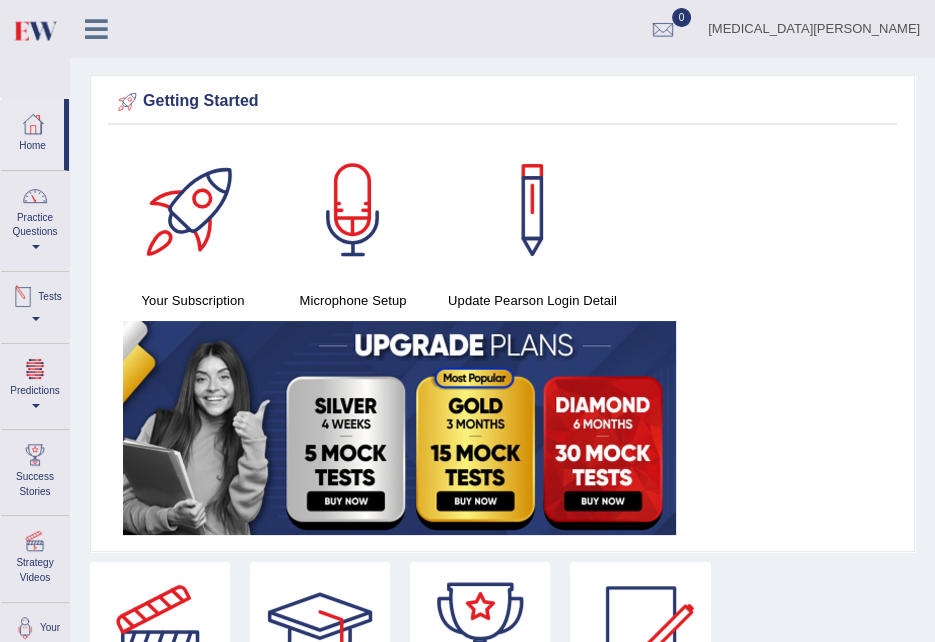 click on "Tests" at bounding box center (35, 304) 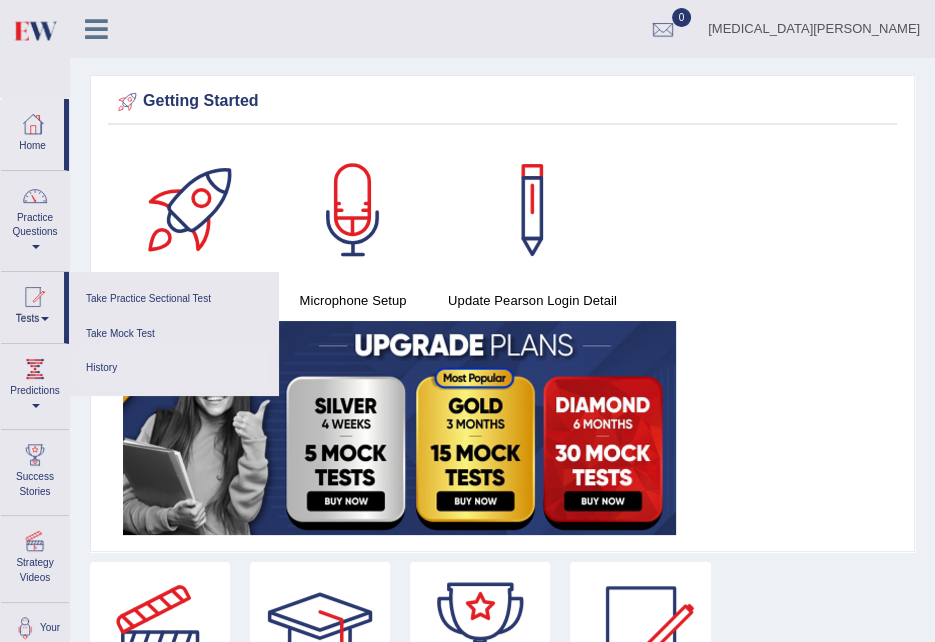 click on "History" at bounding box center (174, 368) 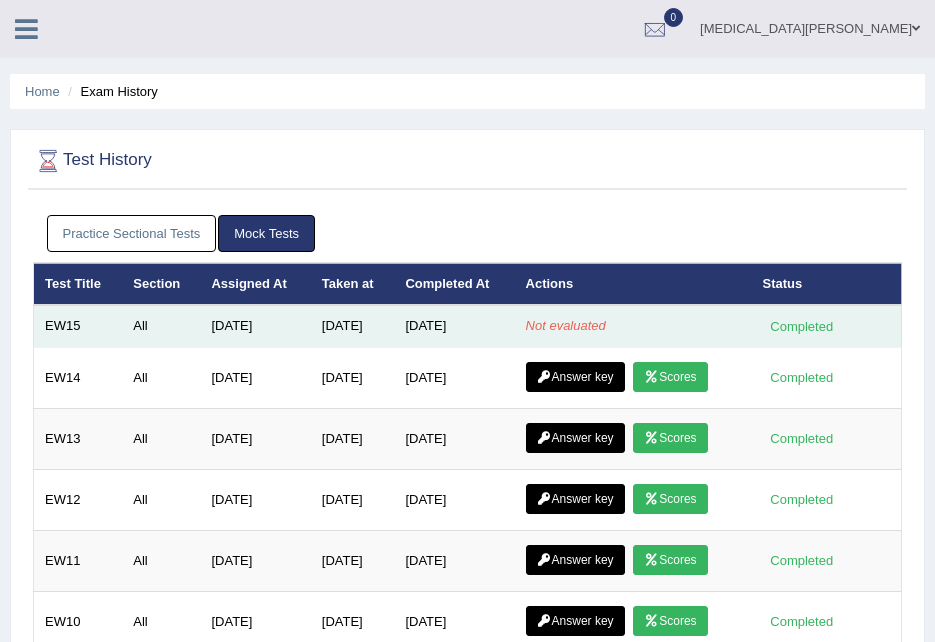 scroll, scrollTop: 0, scrollLeft: 0, axis: both 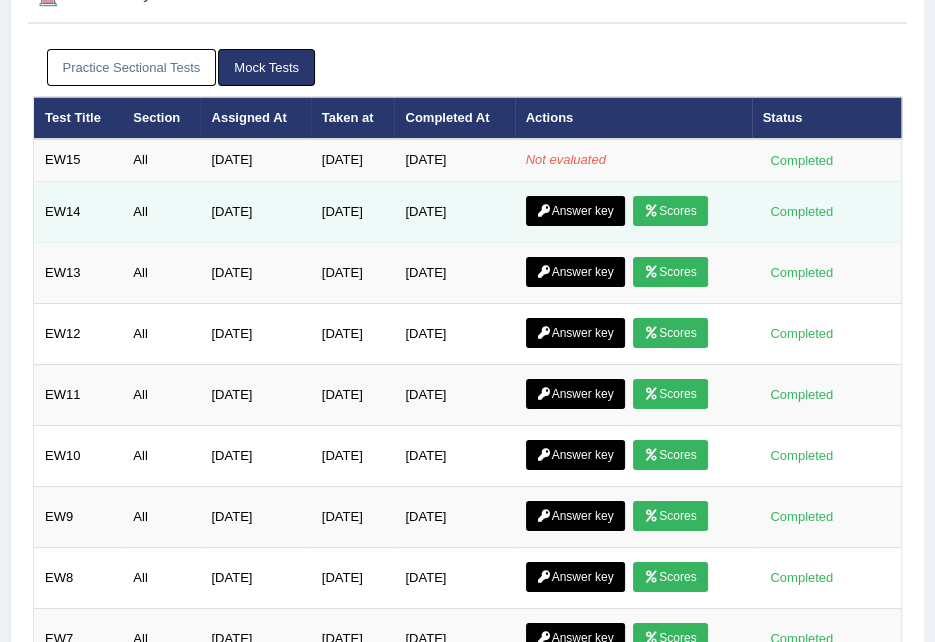 click on "Scores" at bounding box center (670, 211) 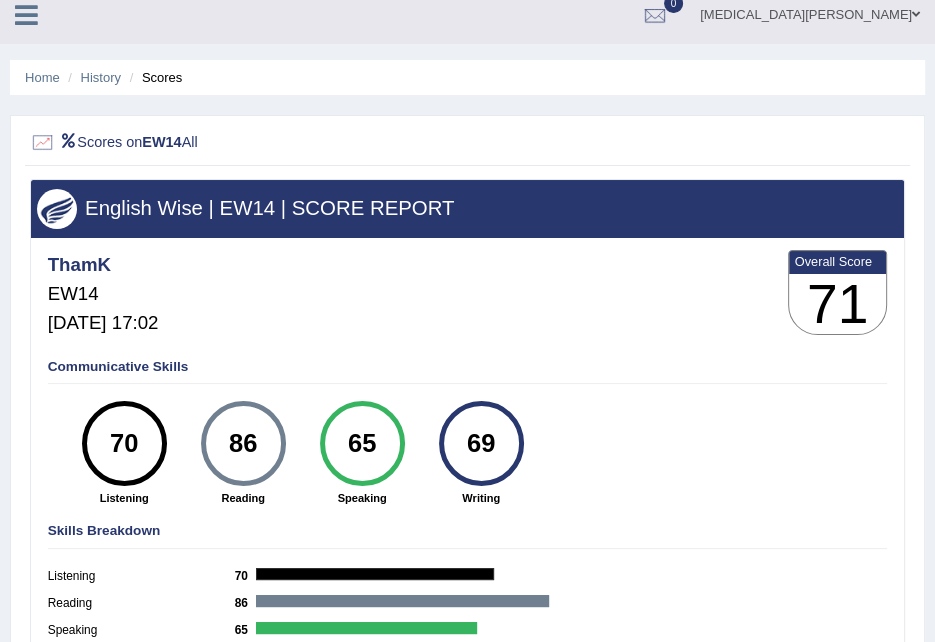 scroll, scrollTop: 0, scrollLeft: 0, axis: both 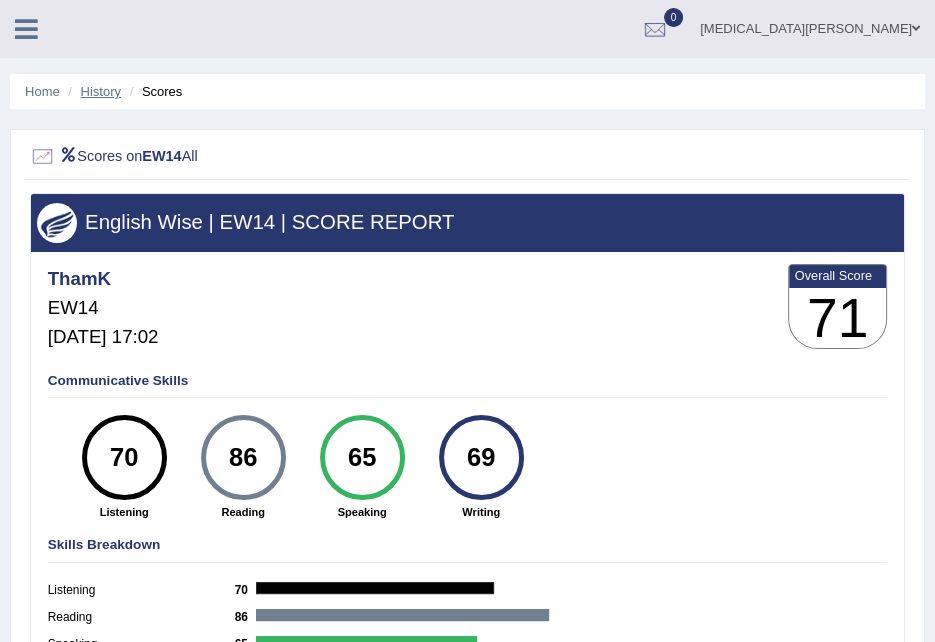 click on "History" at bounding box center [101, 91] 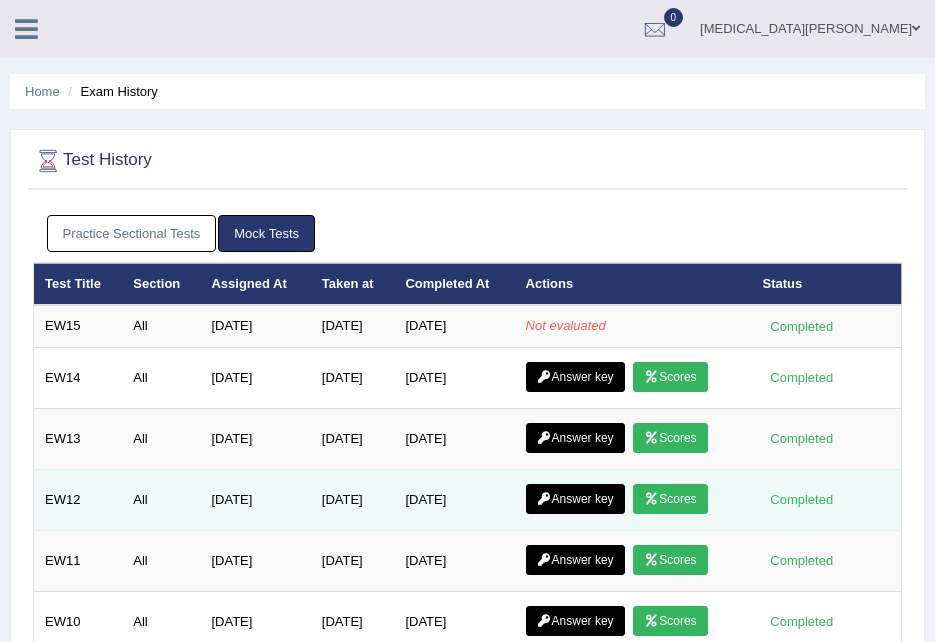 scroll, scrollTop: 314, scrollLeft: 0, axis: vertical 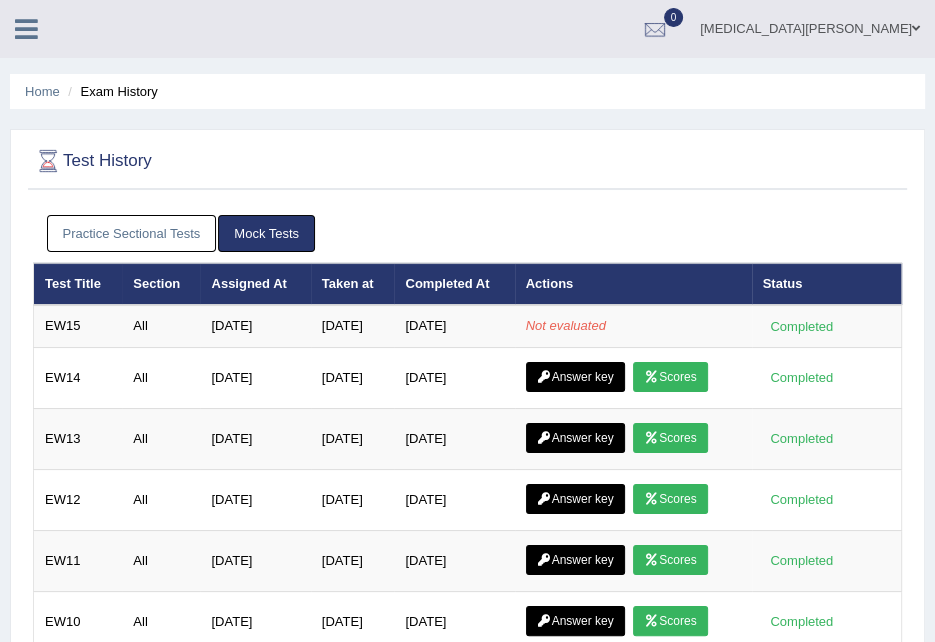 click at bounding box center (467, 161) 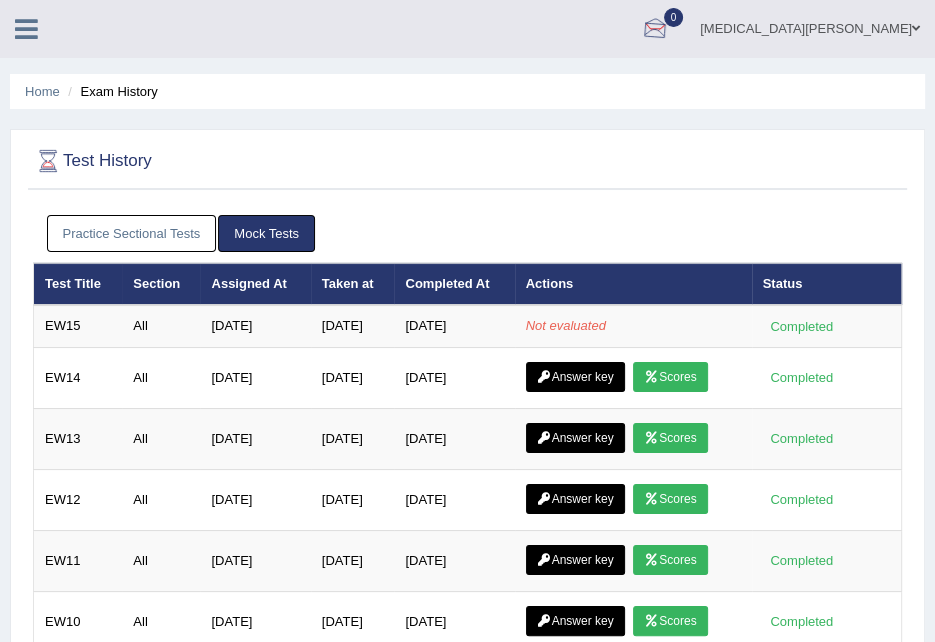 click on "0" at bounding box center (655, 26) 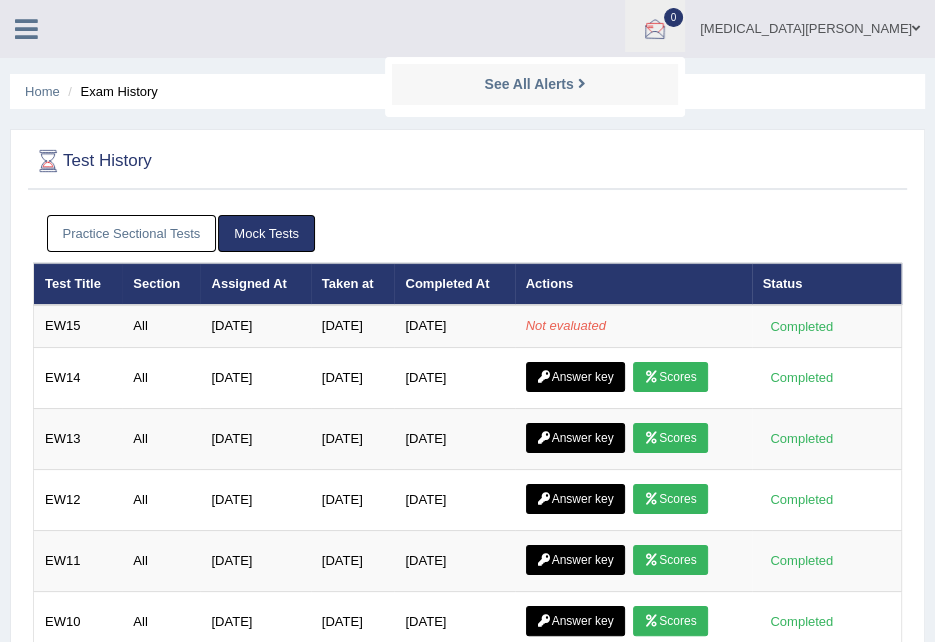 drag, startPoint x: 700, startPoint y: 67, endPoint x: 690, endPoint y: 81, distance: 17.20465 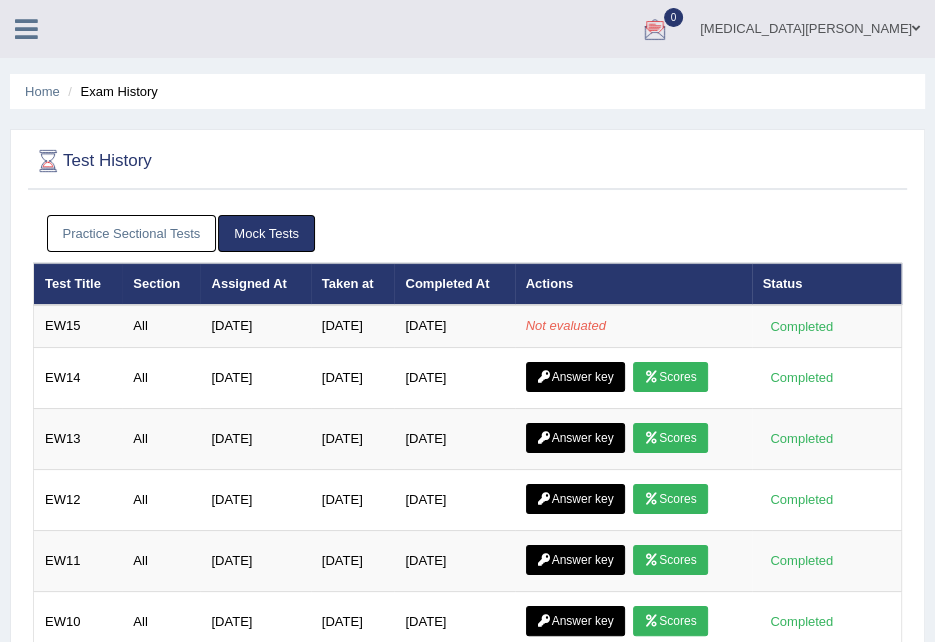 click on "Home
Exam History" at bounding box center [467, 91] 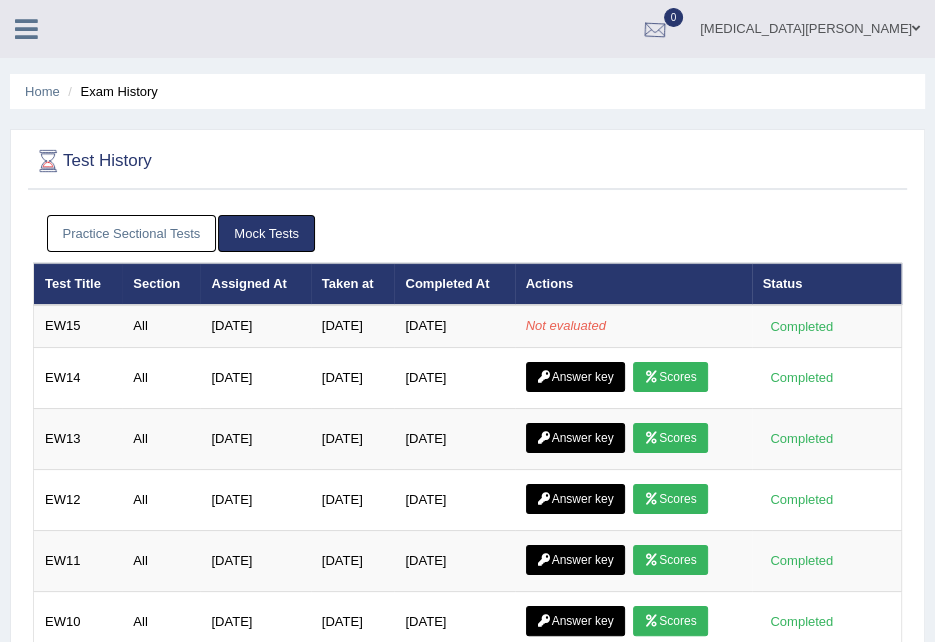 click at bounding box center [655, 30] 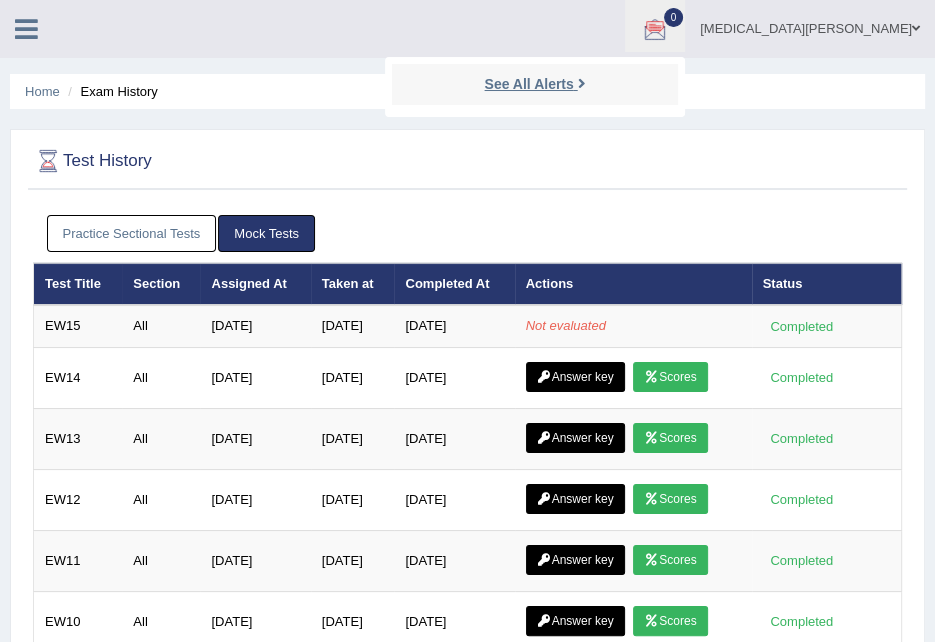 click on "See All Alerts" at bounding box center (535, 84) 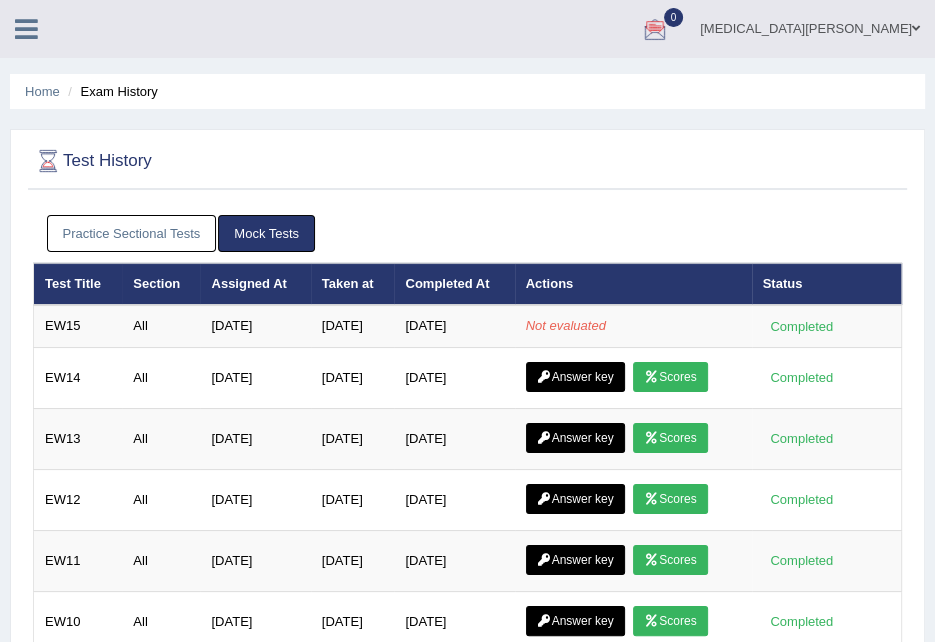 click on "Home
Exam History" at bounding box center (467, 91) 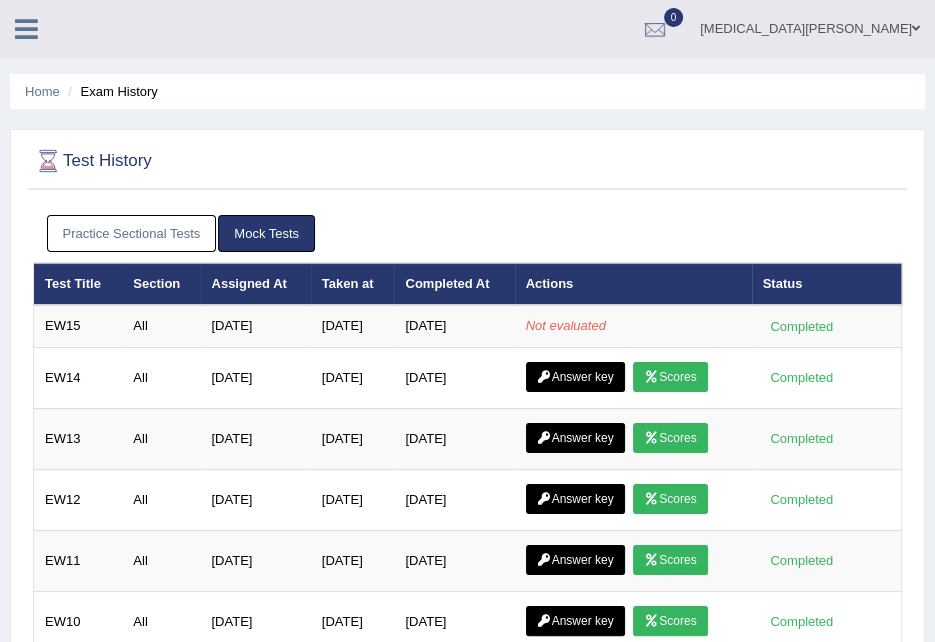 click at bounding box center (655, 30) 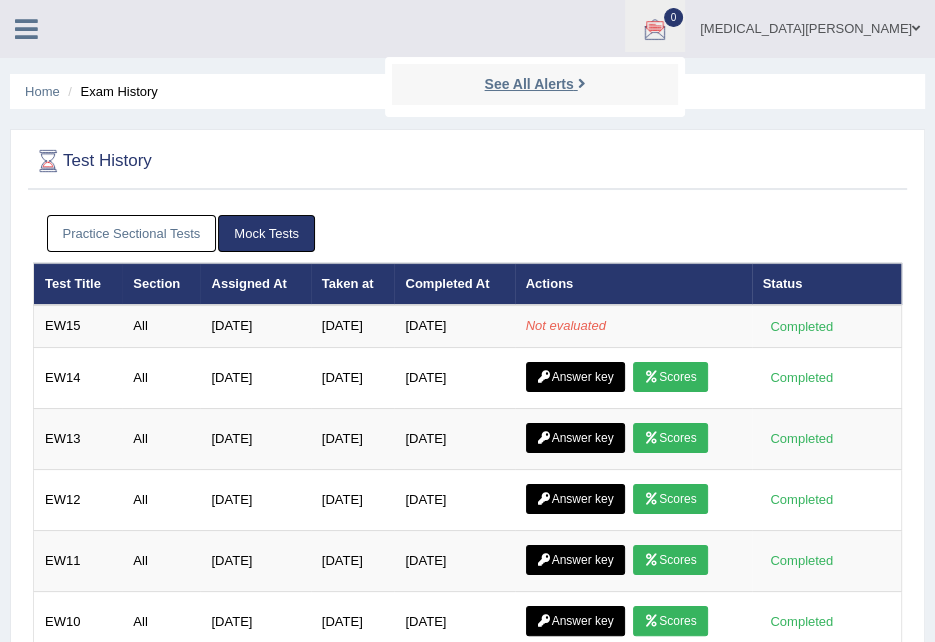 click on "See All Alerts" at bounding box center [528, 84] 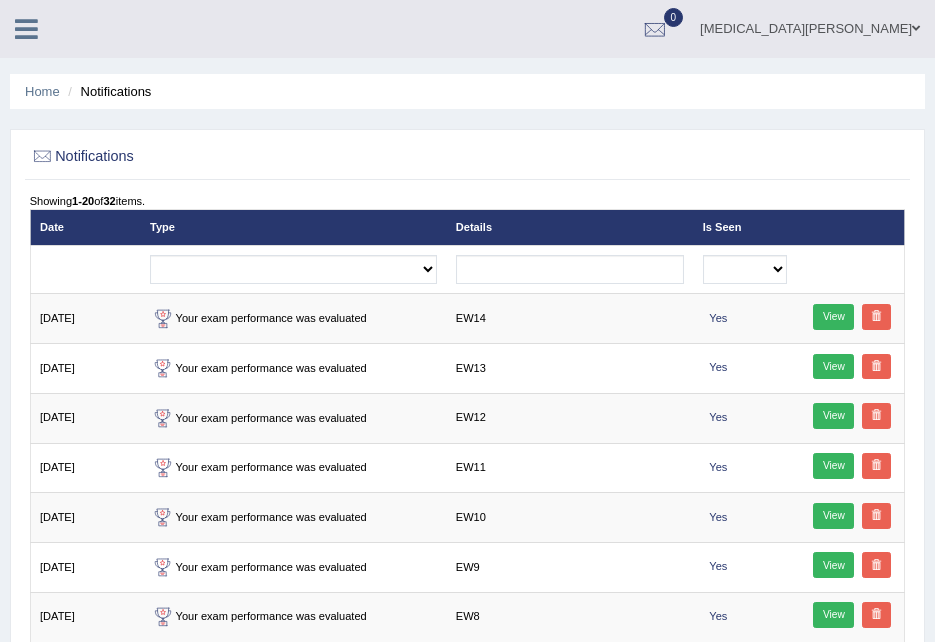 scroll, scrollTop: 0, scrollLeft: 0, axis: both 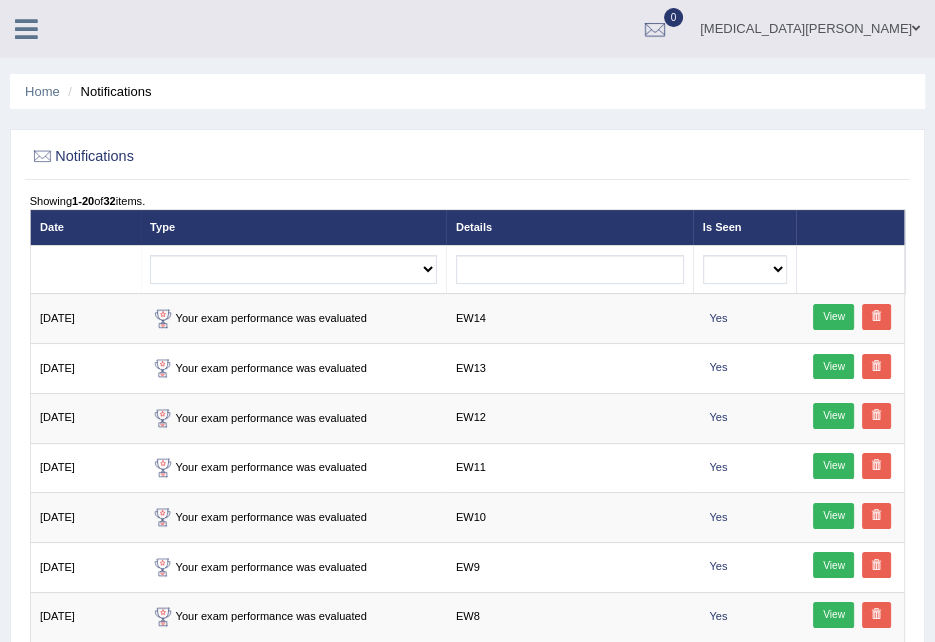 click on "0" at bounding box center [655, 26] 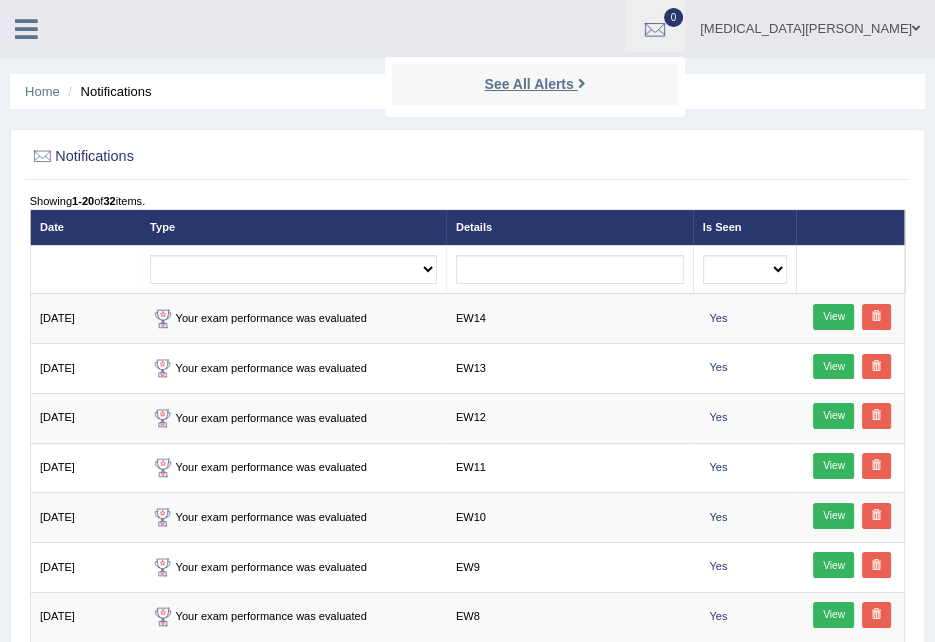 click on "See All Alerts" at bounding box center [528, 84] 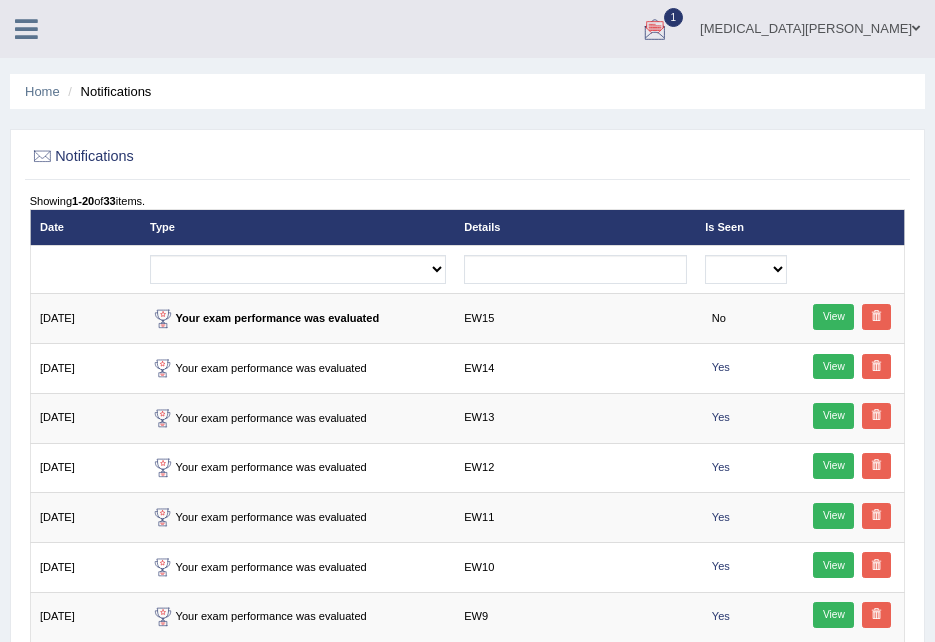 scroll, scrollTop: 0, scrollLeft: 0, axis: both 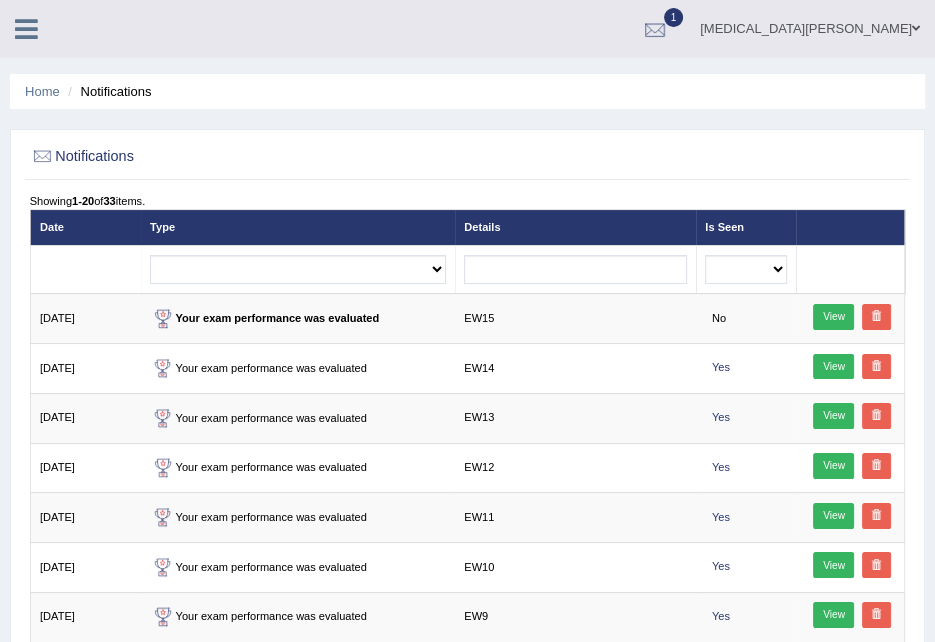 click at bounding box center (655, 30) 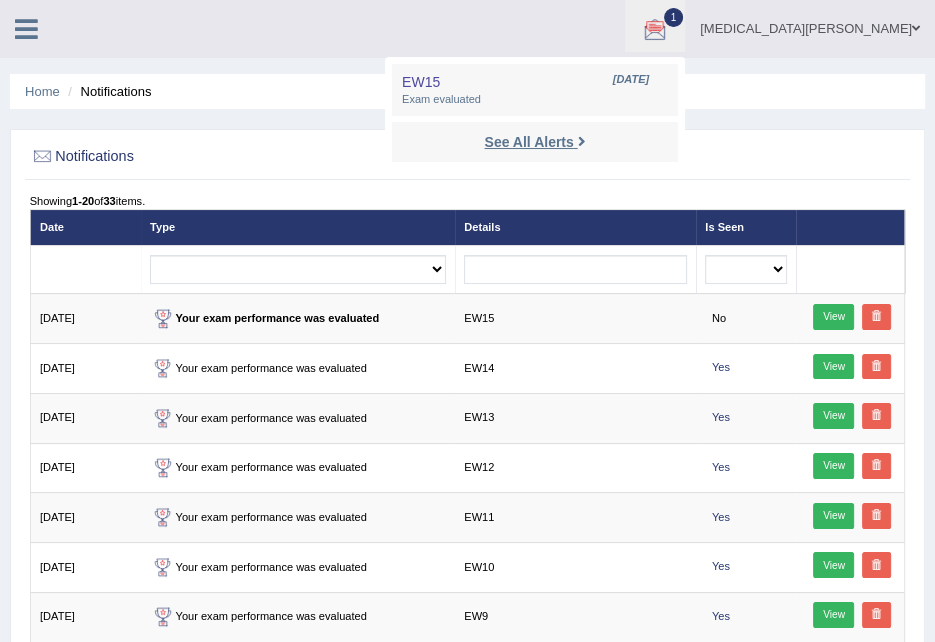 click on "See All Alerts" at bounding box center [534, 142] 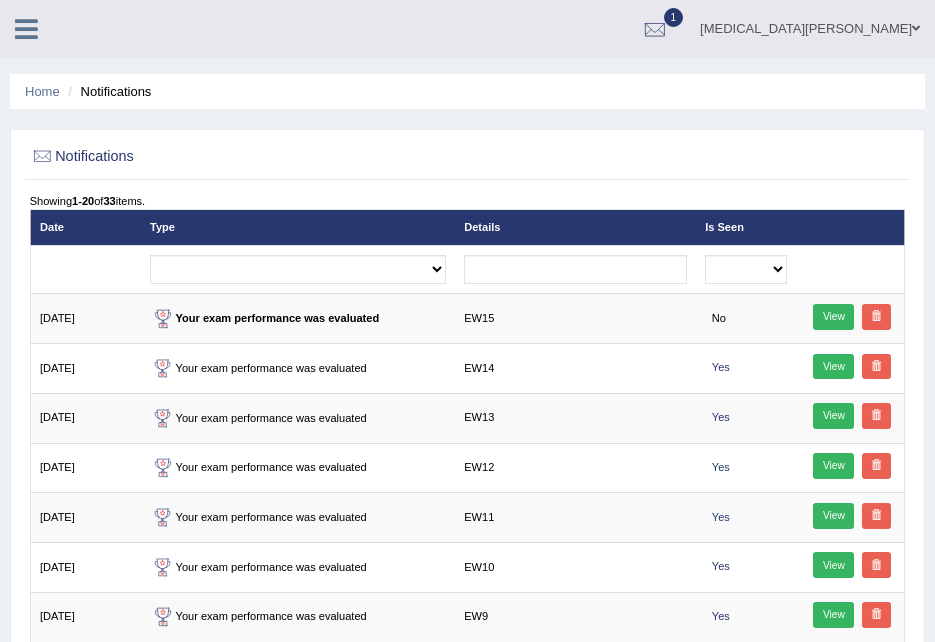 scroll, scrollTop: 0, scrollLeft: 0, axis: both 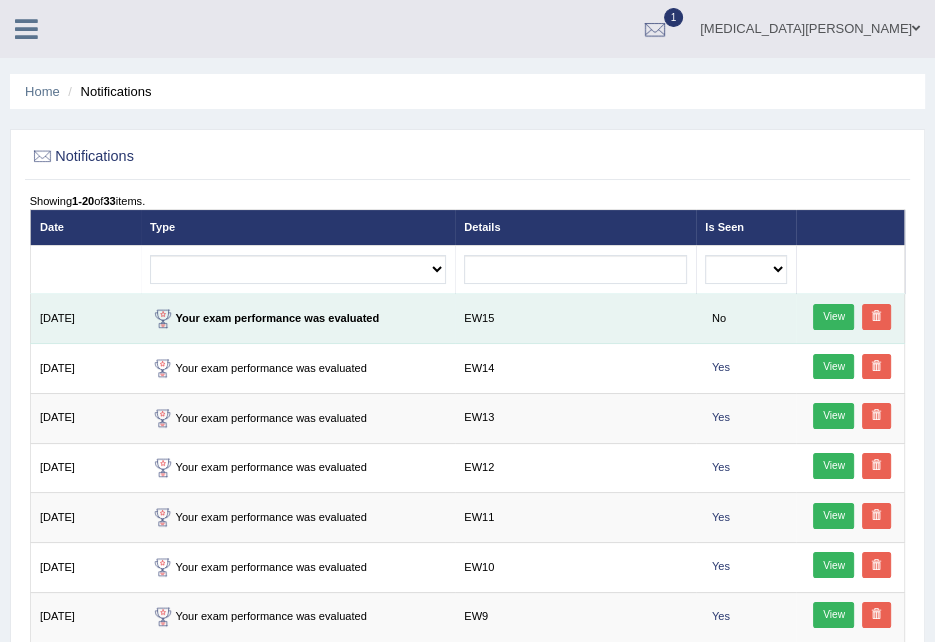 click on "View" at bounding box center (833, 317) 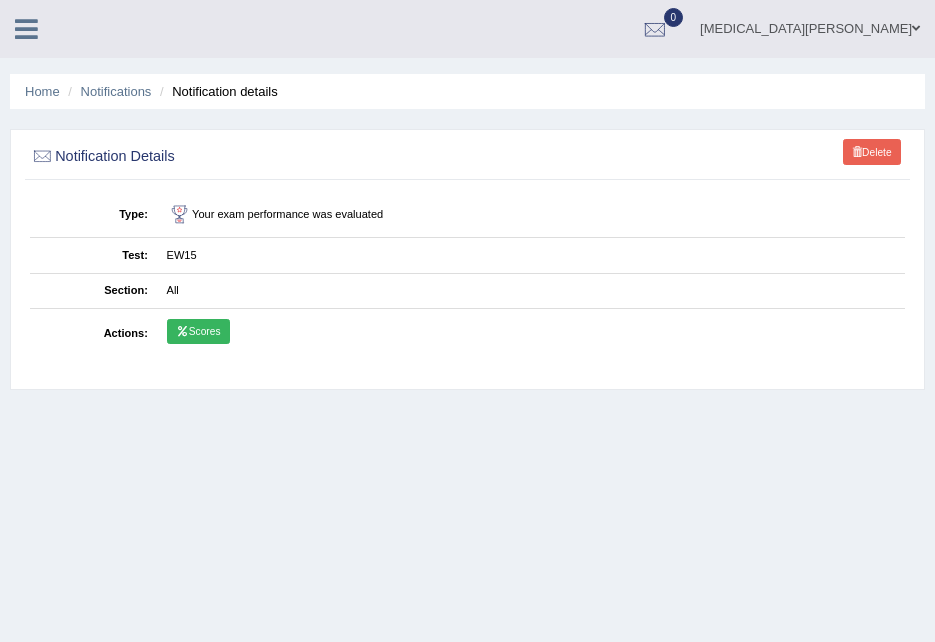 scroll, scrollTop: 0, scrollLeft: 0, axis: both 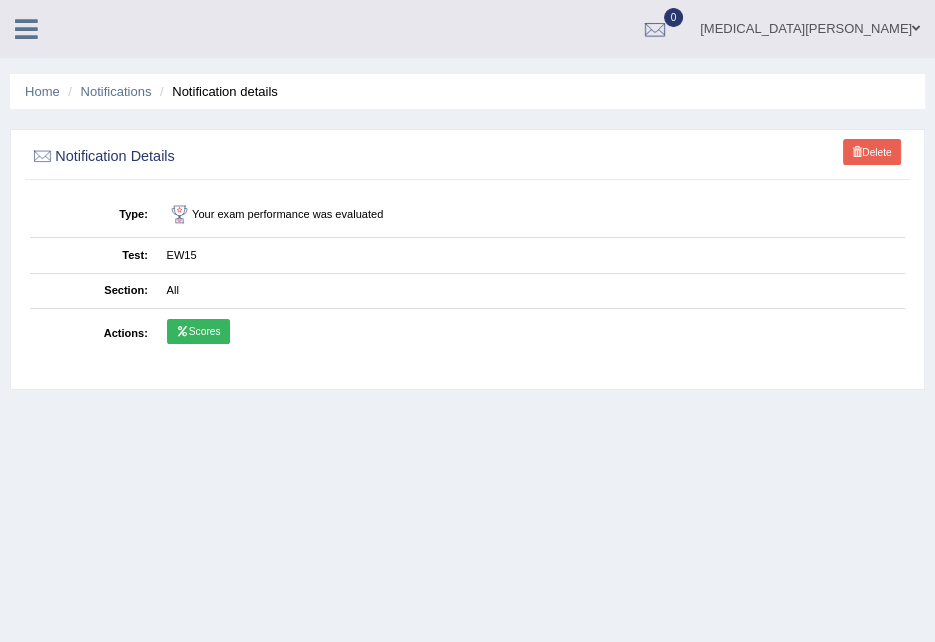 click on "Scores" at bounding box center [198, 332] 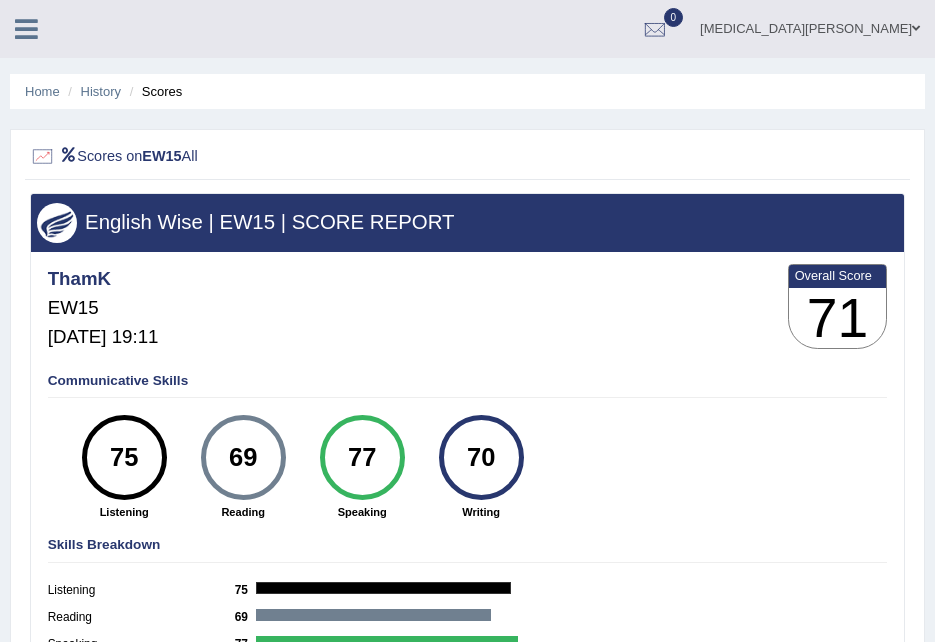 scroll, scrollTop: 0, scrollLeft: 0, axis: both 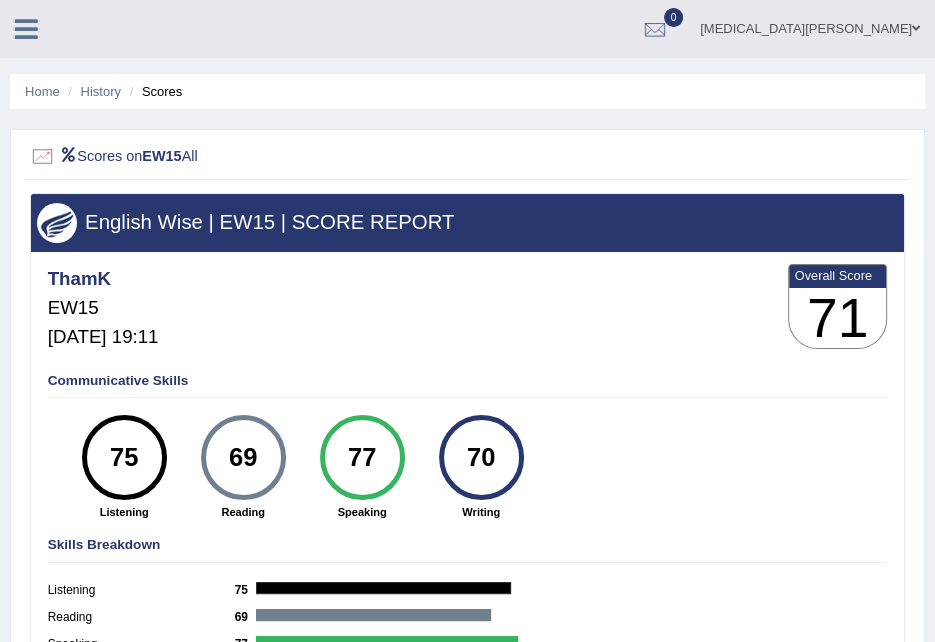 click on "History" at bounding box center [101, 91] 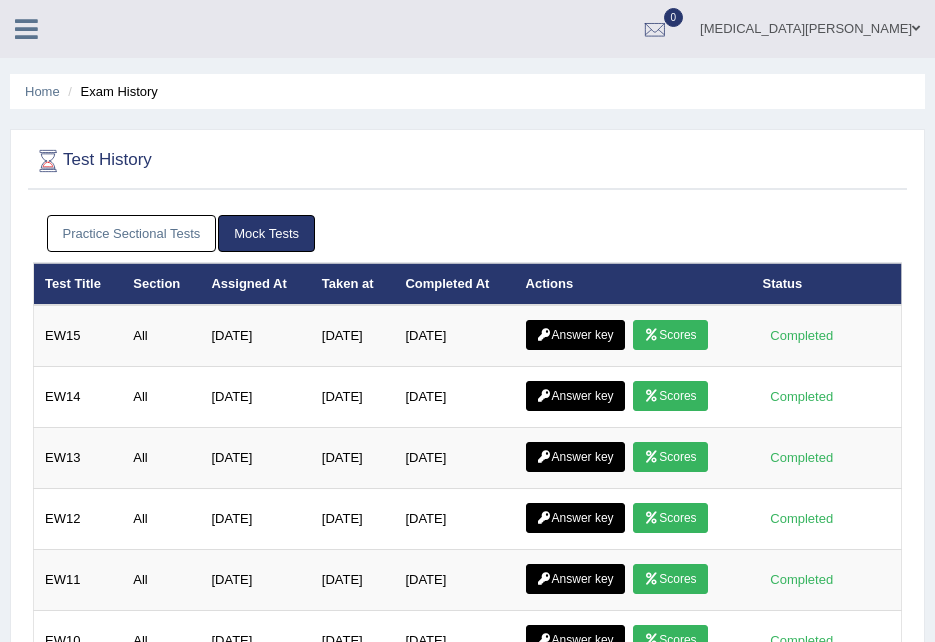 scroll, scrollTop: 0, scrollLeft: 0, axis: both 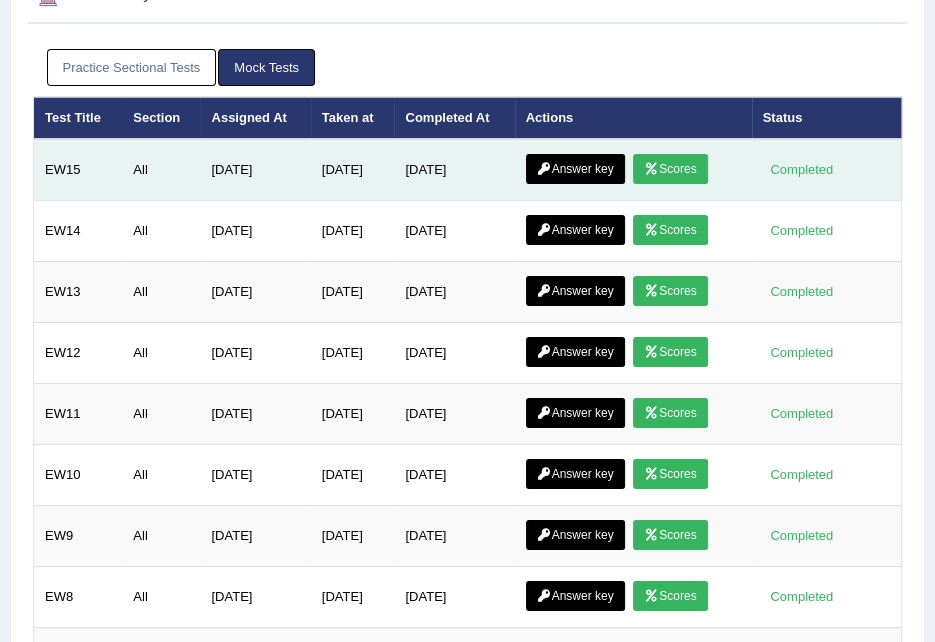 click on "Answer key" at bounding box center [575, 169] 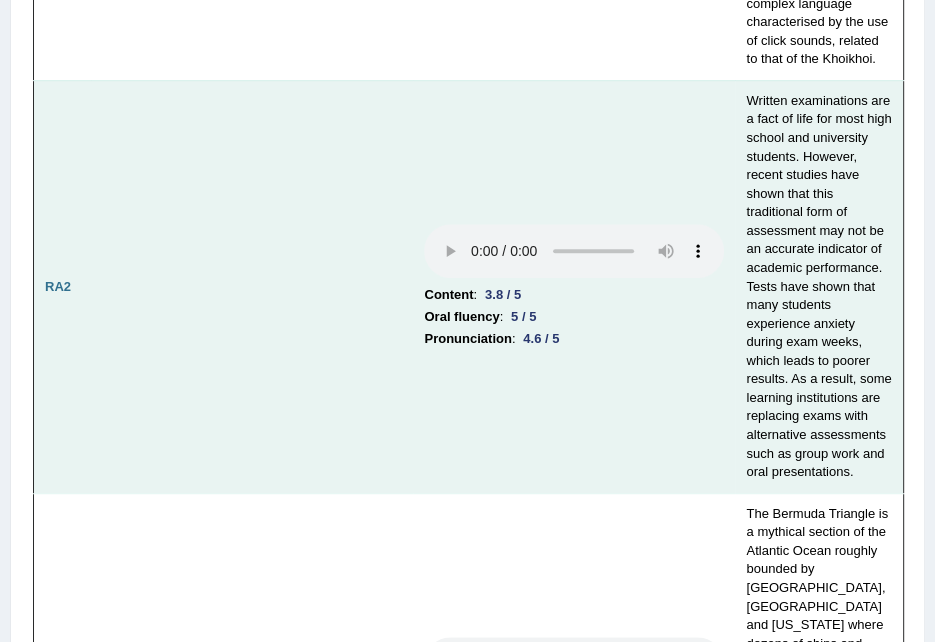 scroll, scrollTop: 629, scrollLeft: 0, axis: vertical 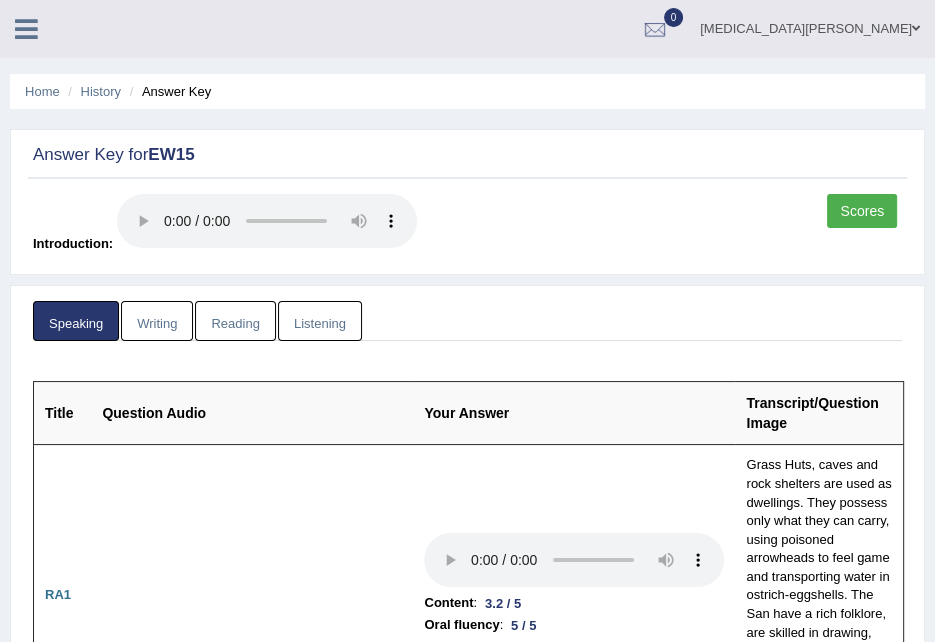 click on "Writing" at bounding box center (157, 321) 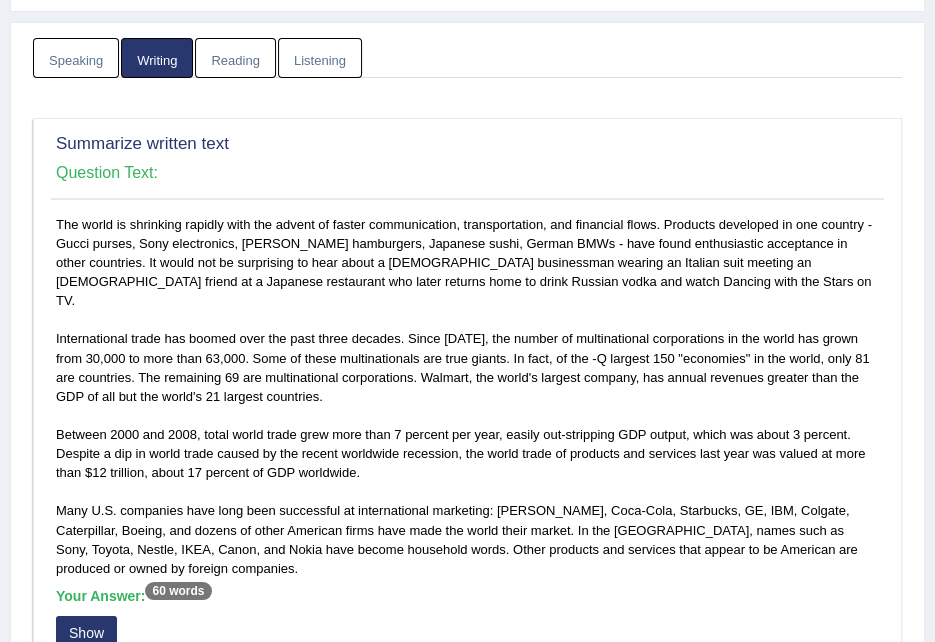 scroll, scrollTop: 0, scrollLeft: 0, axis: both 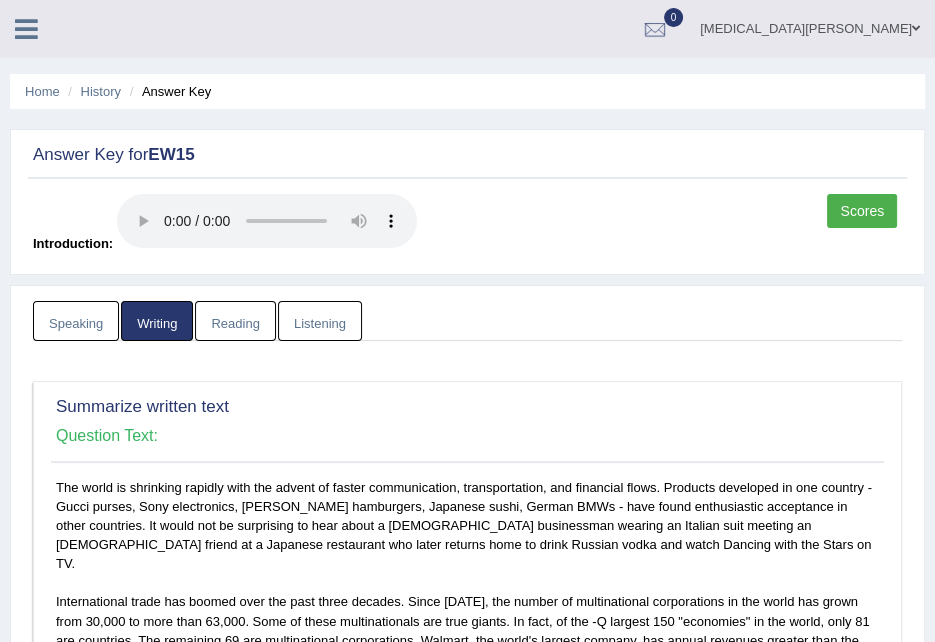 click on "Reading" at bounding box center [235, 321] 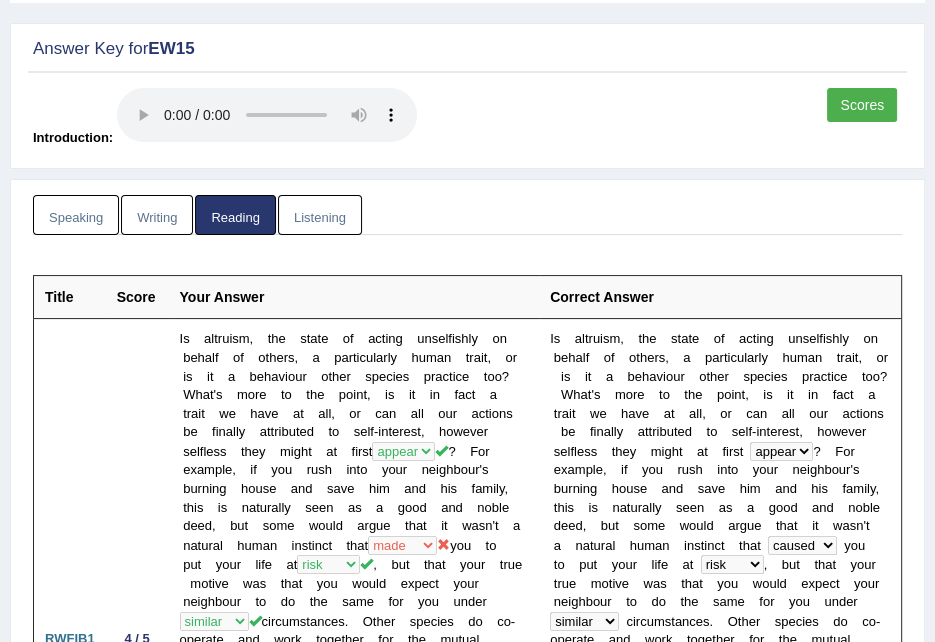 scroll, scrollTop: 0, scrollLeft: 0, axis: both 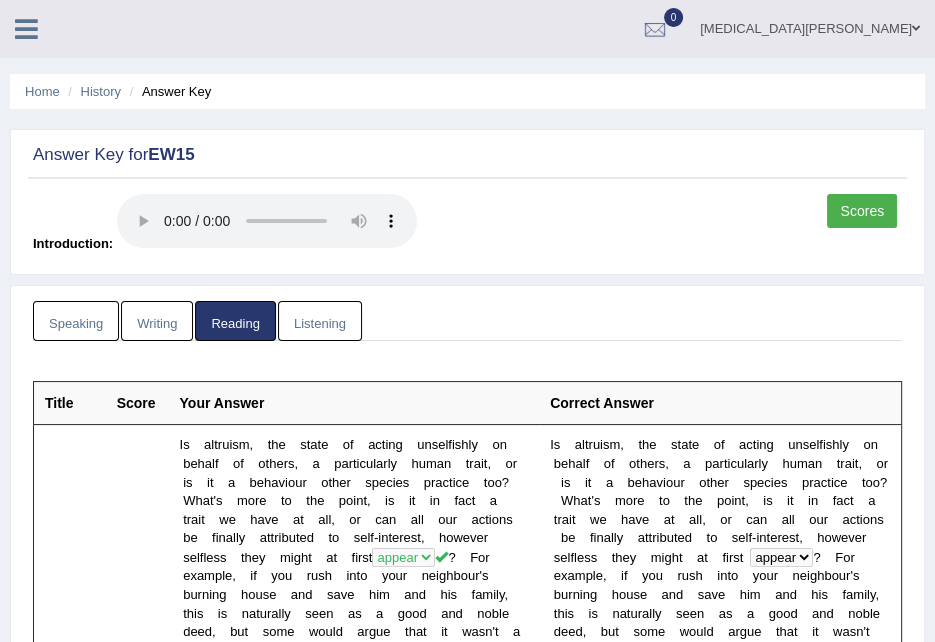 click on "Listening" at bounding box center (320, 321) 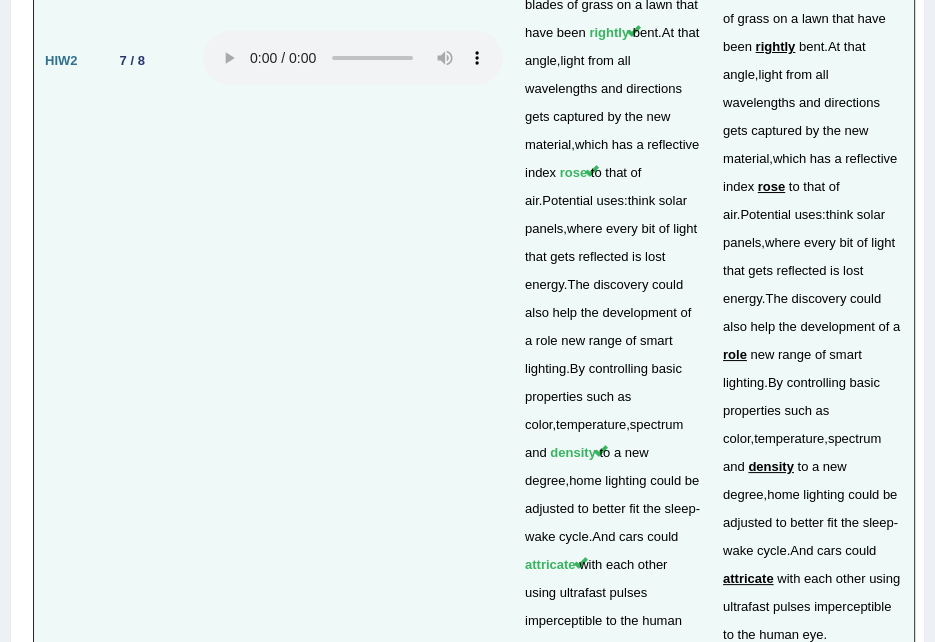 scroll, scrollTop: 5042, scrollLeft: 0, axis: vertical 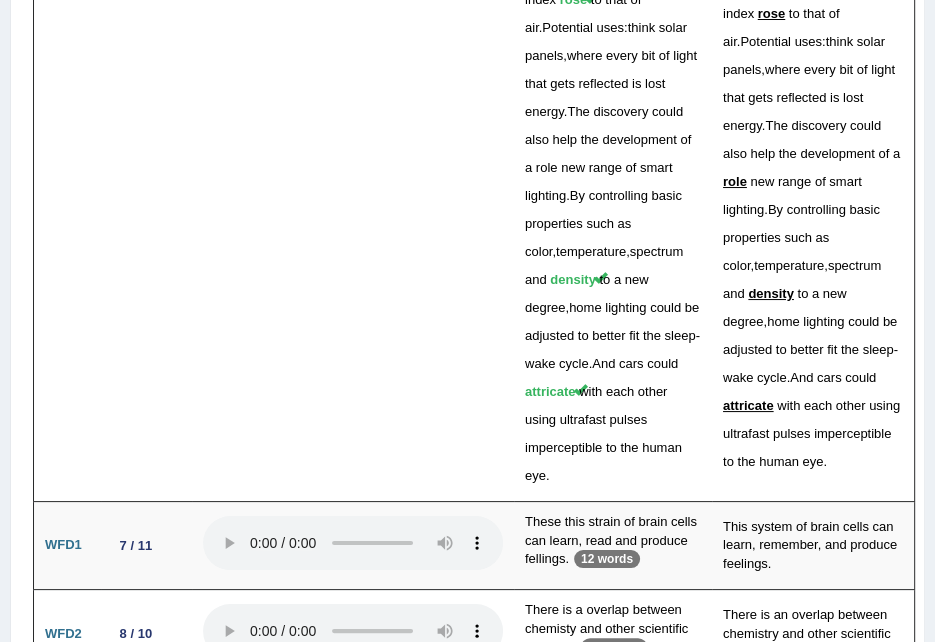 click on "The farmers need to adapt adopt in the changes in climate. 11 words" at bounding box center (613, 804) 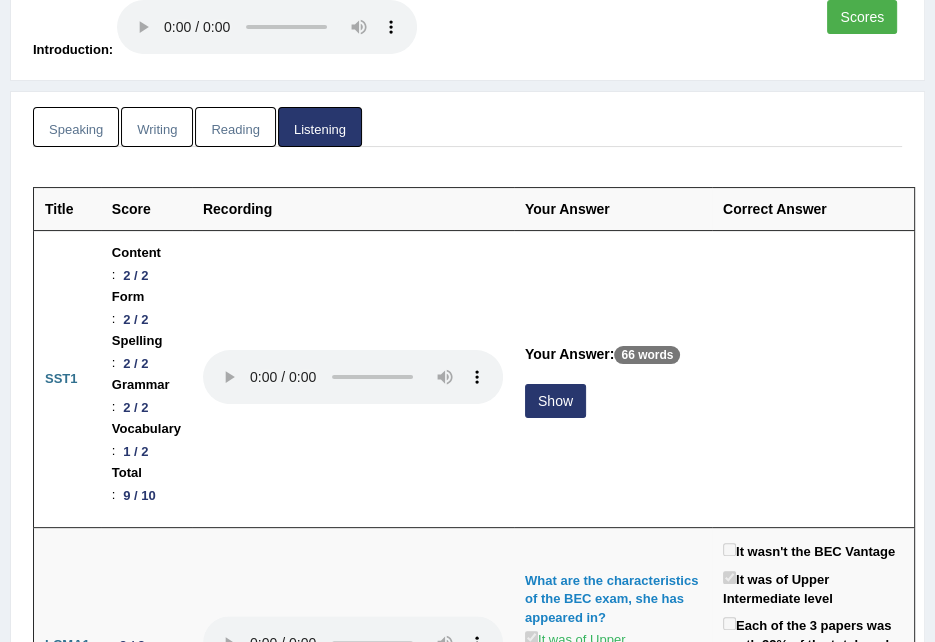 scroll, scrollTop: 0, scrollLeft: 0, axis: both 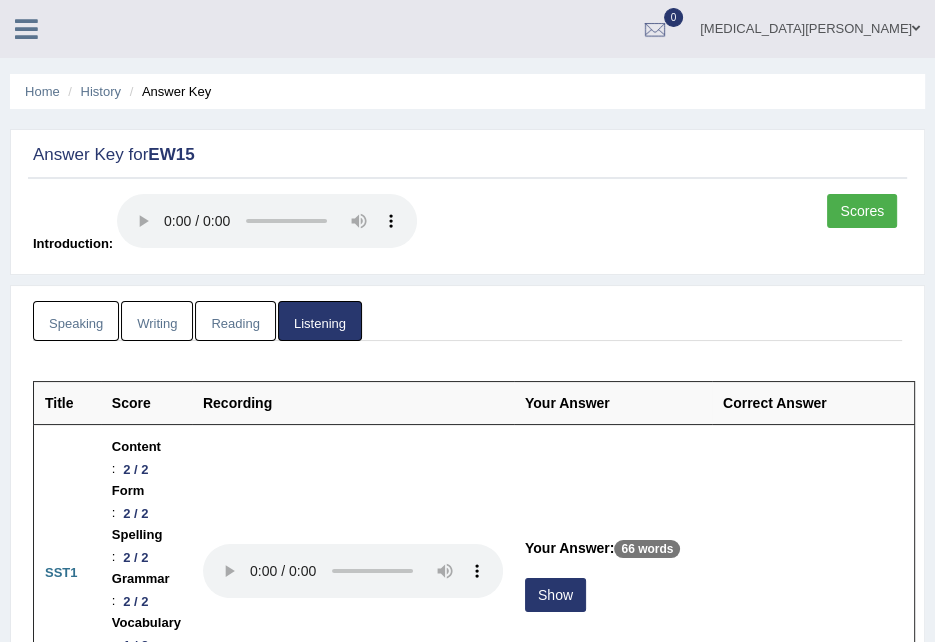 click on "Tham Khattri" at bounding box center [810, 26] 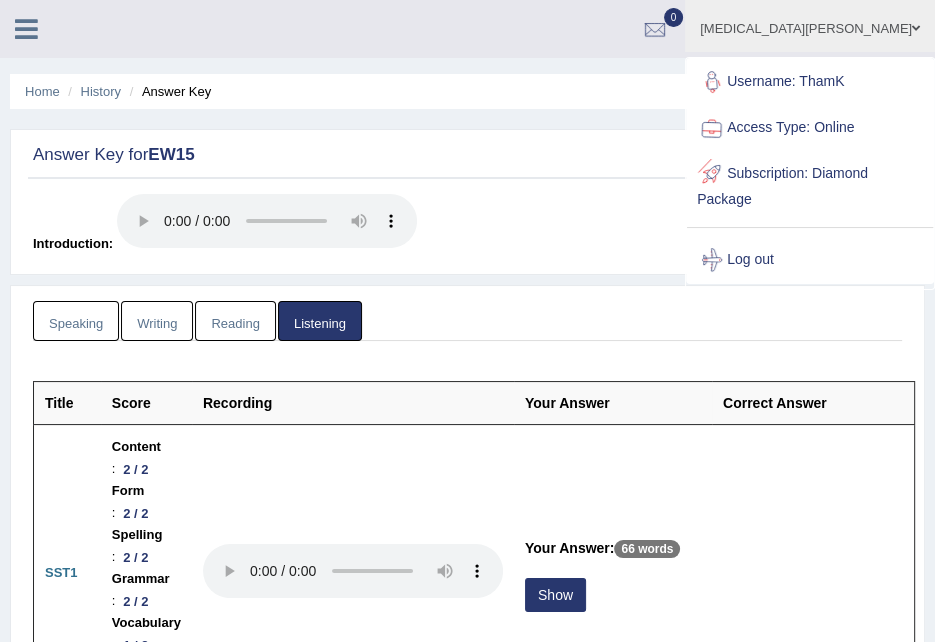 click on "Log out" at bounding box center (810, 260) 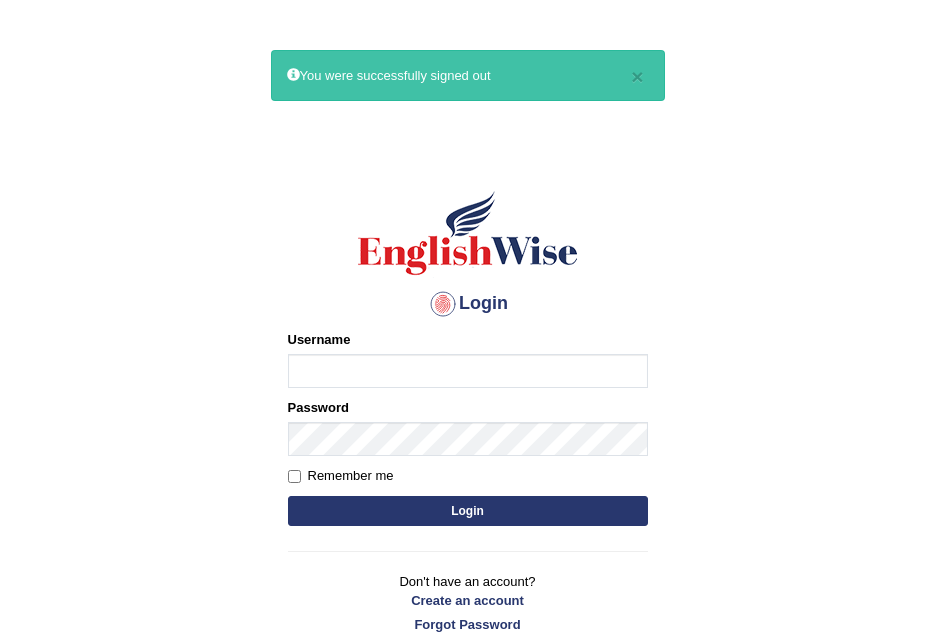 scroll, scrollTop: 0, scrollLeft: 0, axis: both 